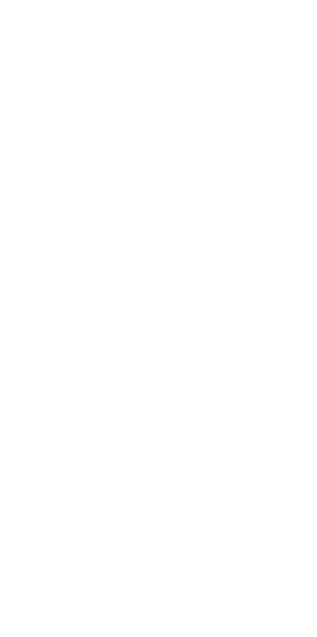 scroll, scrollTop: 0, scrollLeft: 0, axis: both 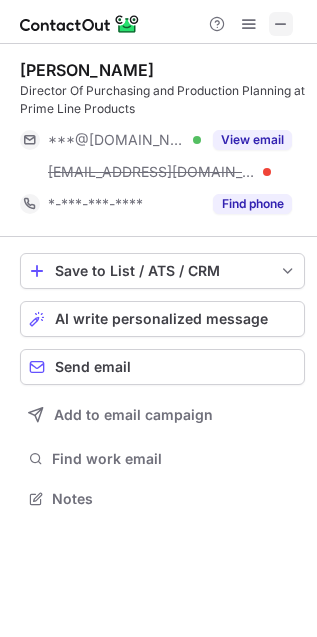 click at bounding box center (281, 24) 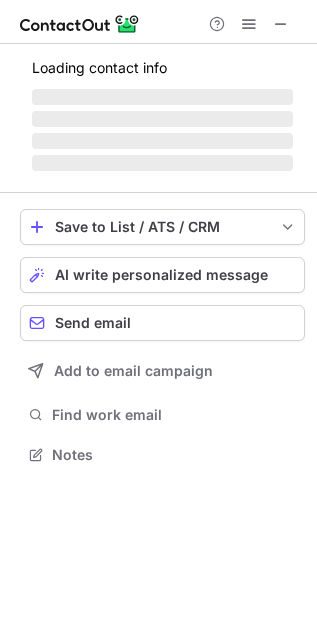 scroll, scrollTop: 11, scrollLeft: 10, axis: both 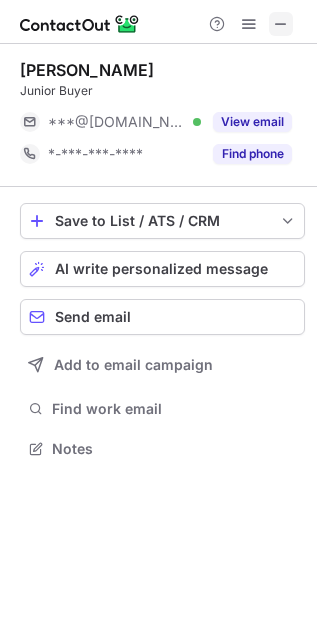click at bounding box center (281, 24) 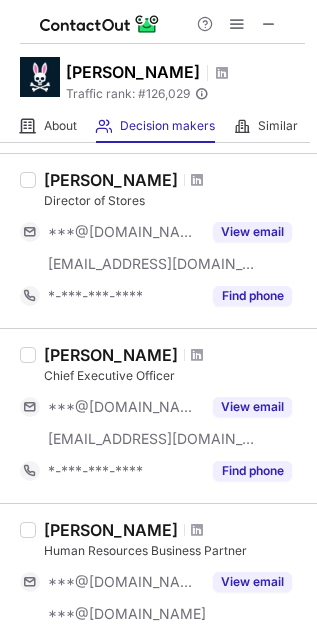 scroll, scrollTop: 626, scrollLeft: 0, axis: vertical 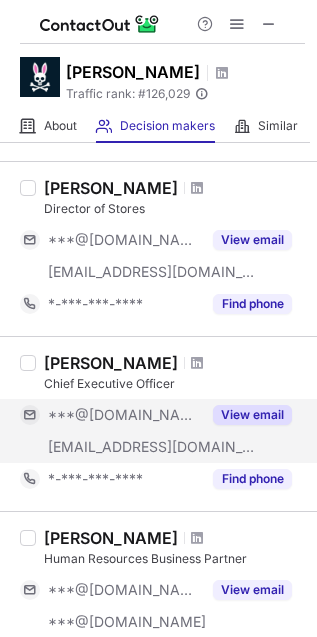 click on "View email" at bounding box center [252, 415] 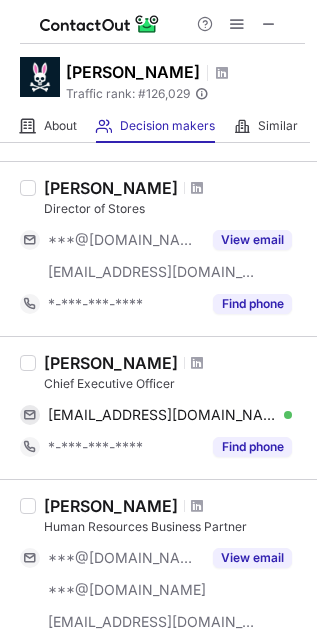 click at bounding box center (197, 363) 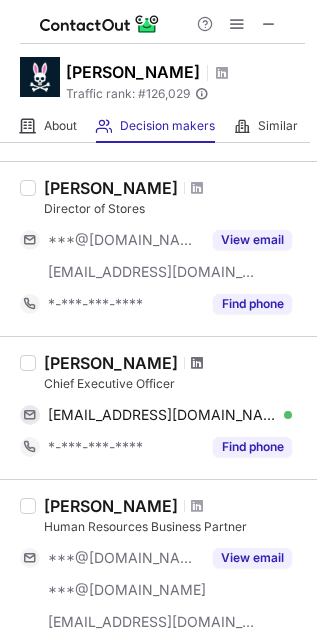 click at bounding box center [197, 363] 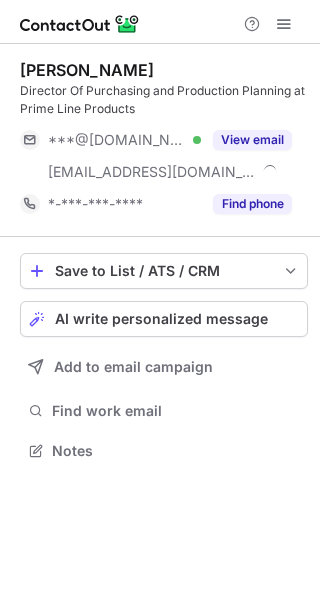 scroll, scrollTop: 0, scrollLeft: 0, axis: both 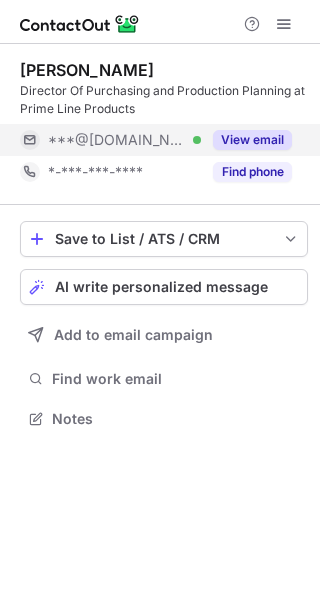 click on "View email" at bounding box center (252, 140) 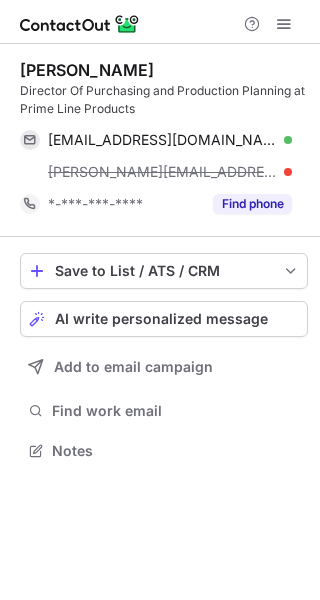 scroll, scrollTop: 10, scrollLeft: 10, axis: both 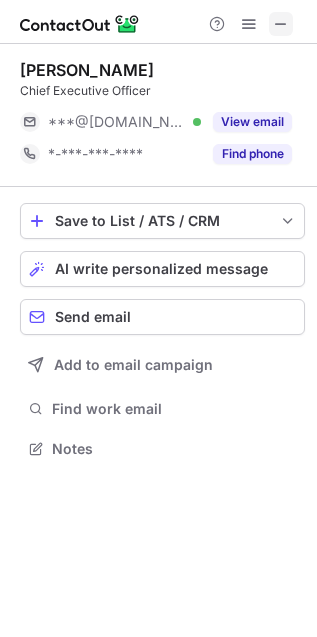 click at bounding box center [281, 24] 